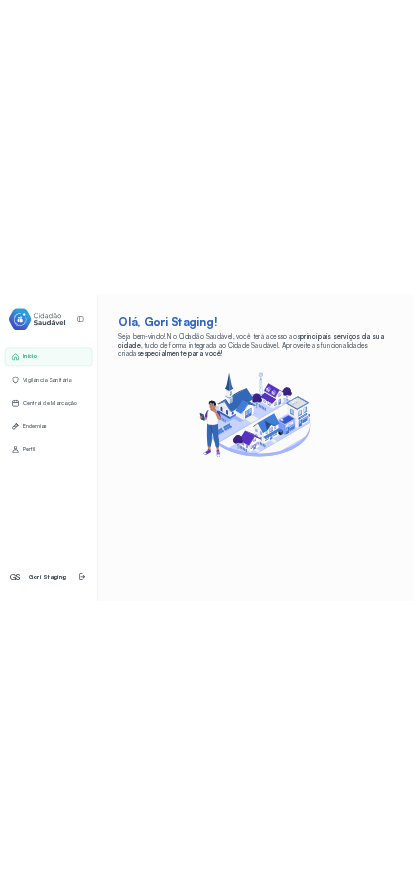 scroll, scrollTop: 0, scrollLeft: 0, axis: both 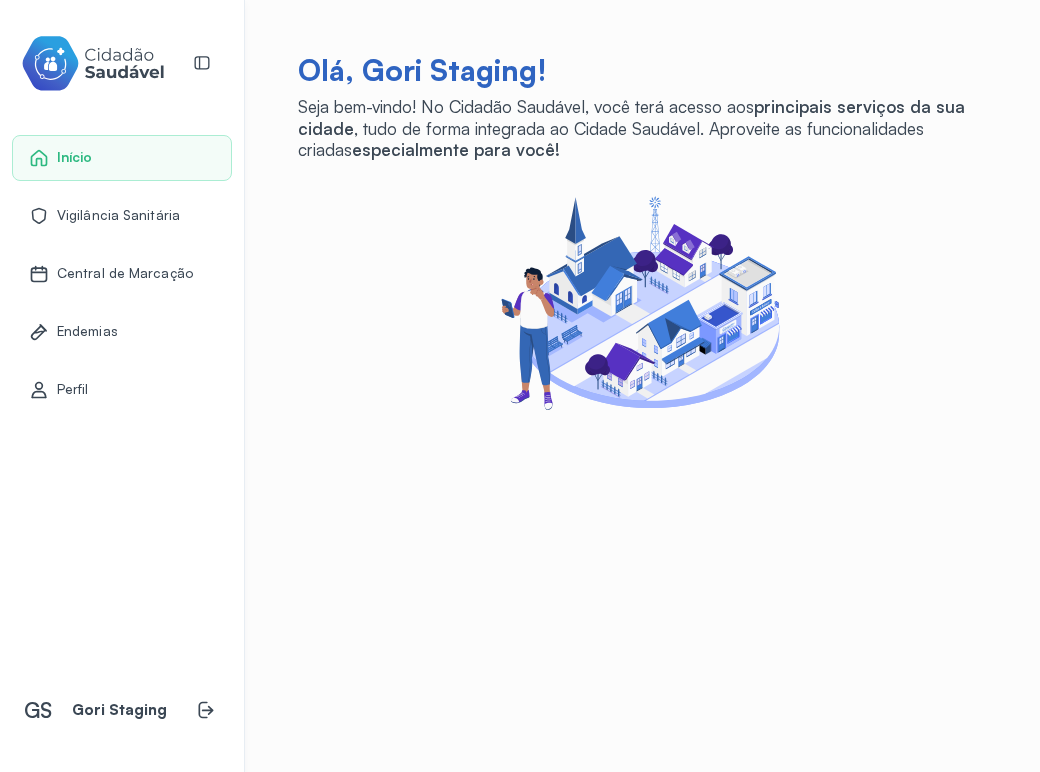 click on "Endemias" at bounding box center (87, 331) 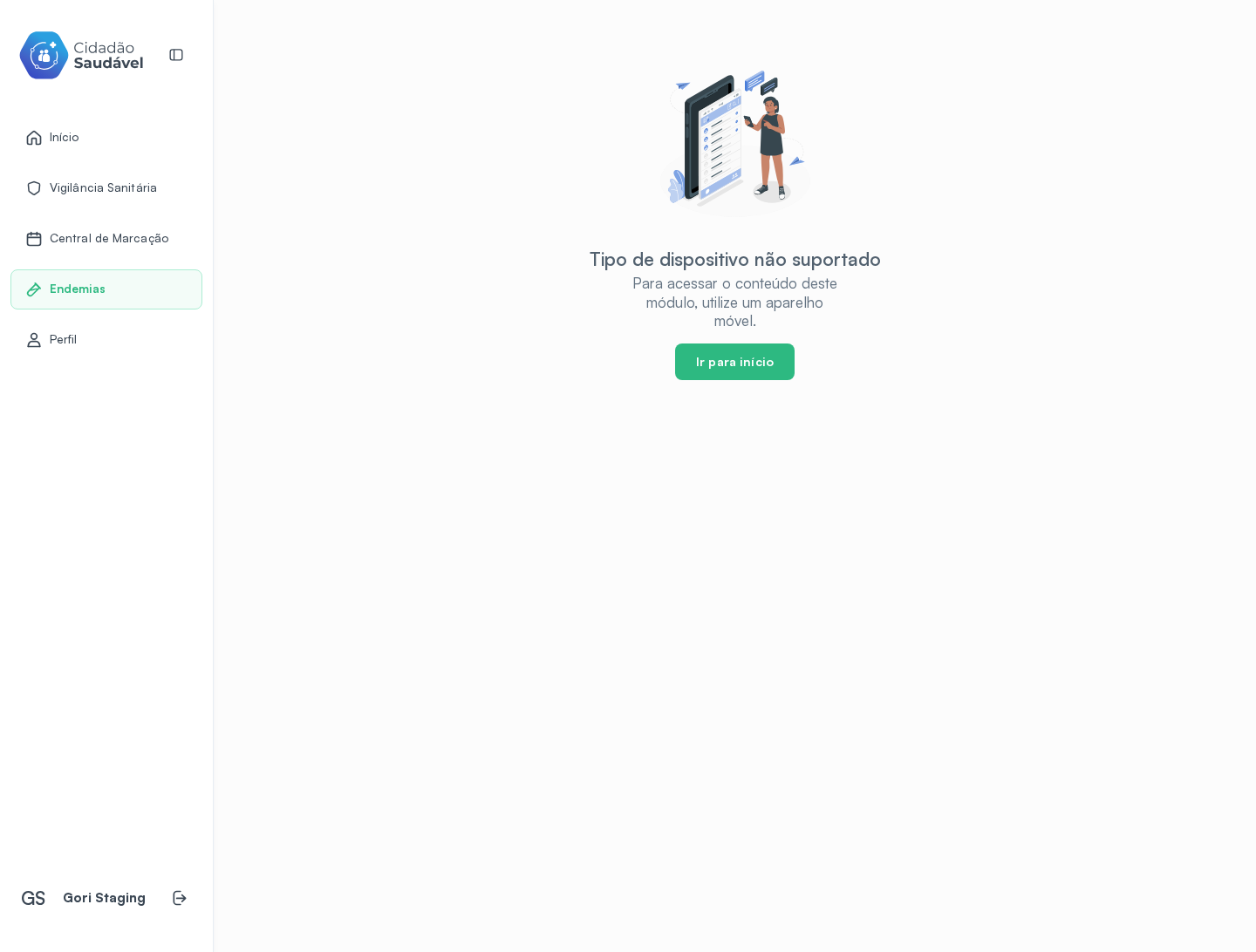 click on "Ir para início" 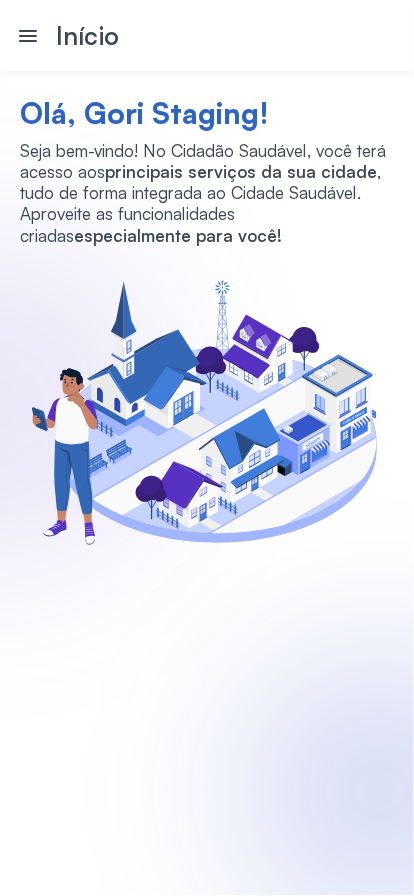 click 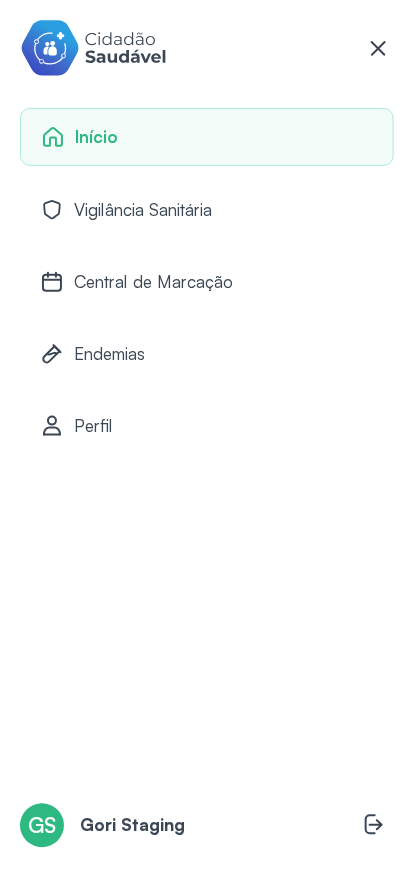 click on "Endemias" at bounding box center [109, 353] 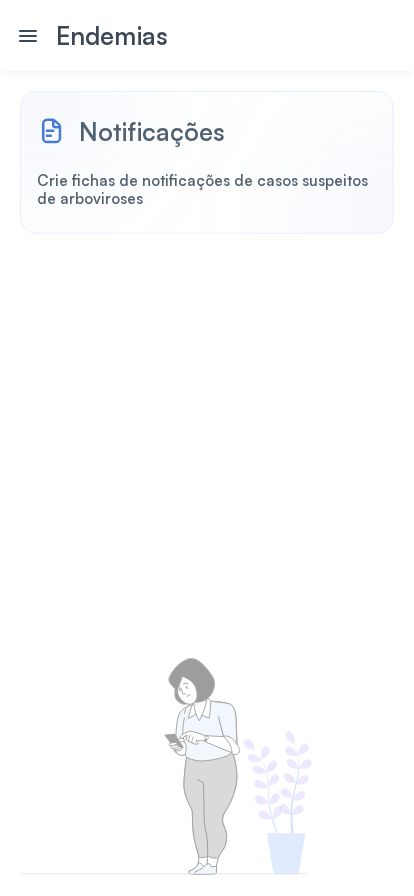 click on "Crie fichas de notificações de casos suspeitos de arboviroses" at bounding box center (207, 191) 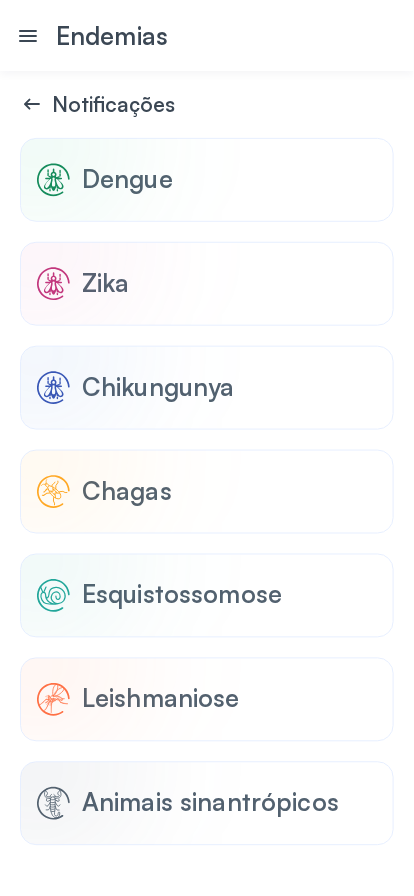 click on "Dengue" at bounding box center (207, 180) 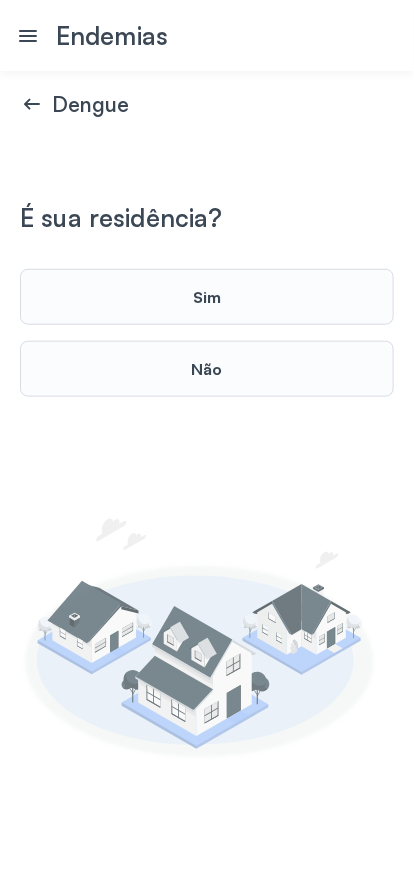 click on "Sim" at bounding box center [207, 297] 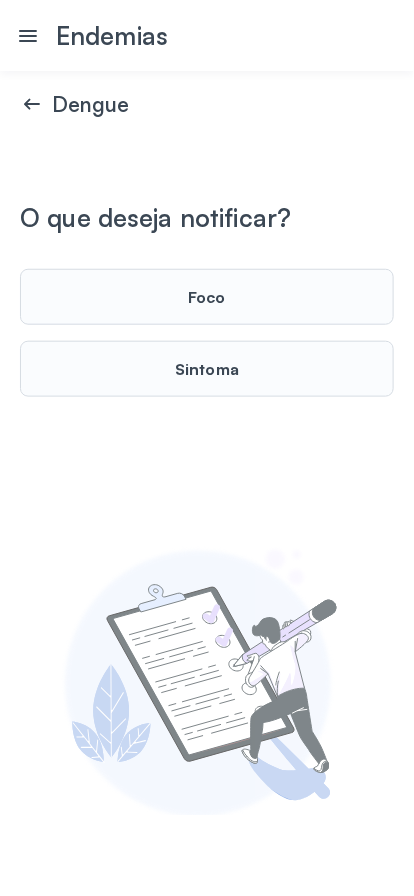 click on "Foco" at bounding box center [207, 297] 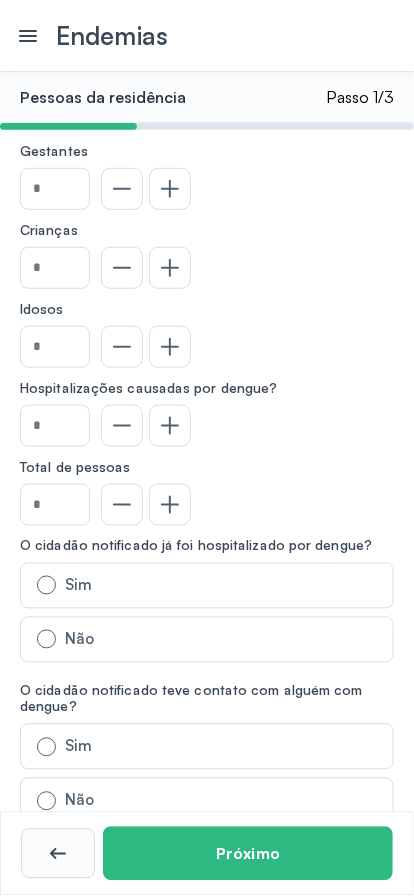 click 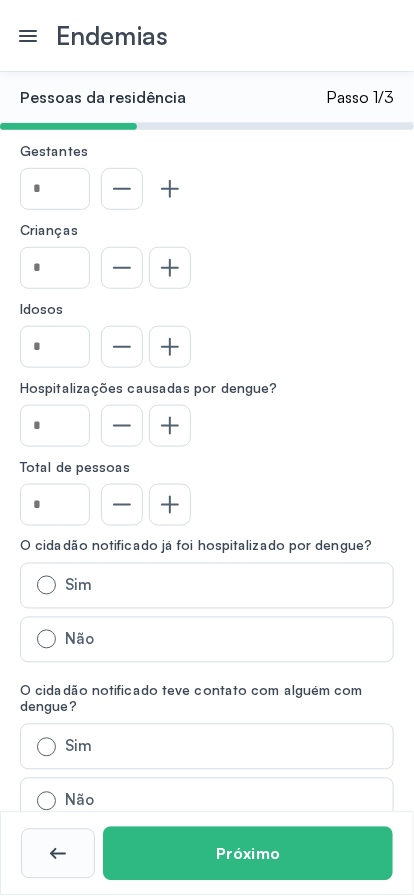 type on "*" 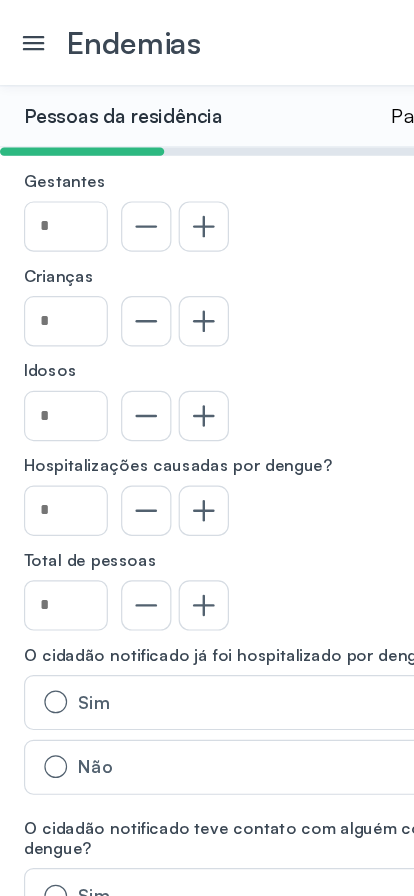 click on "Crianças" at bounding box center [207, 232] 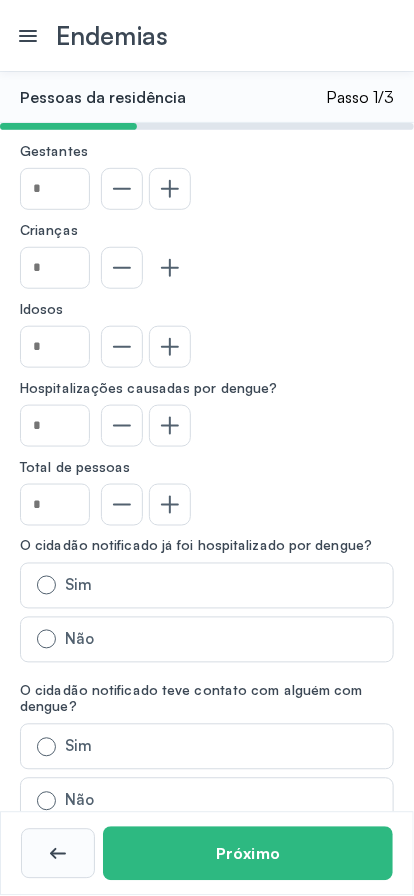 click 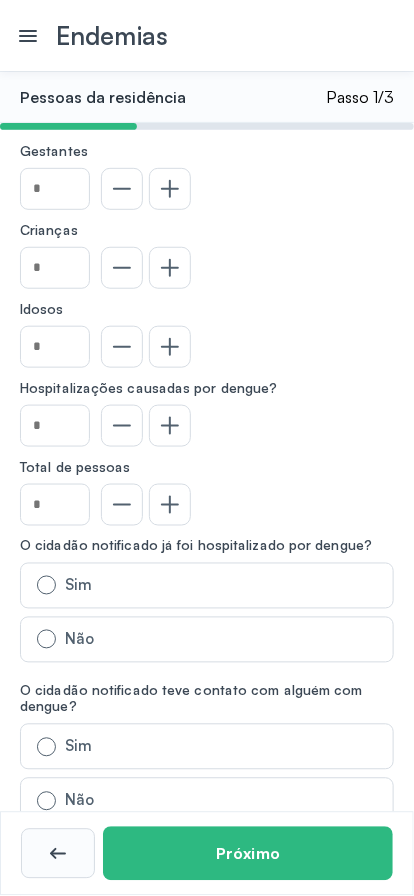 click on "Sim" at bounding box center [207, 586] 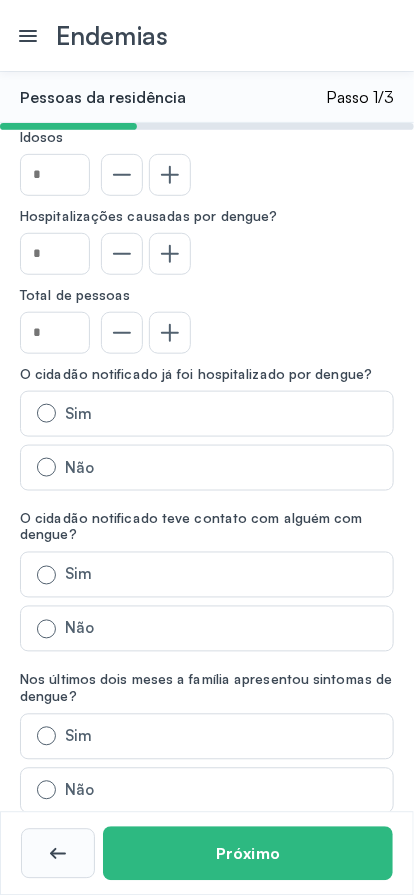scroll, scrollTop: 207, scrollLeft: 0, axis: vertical 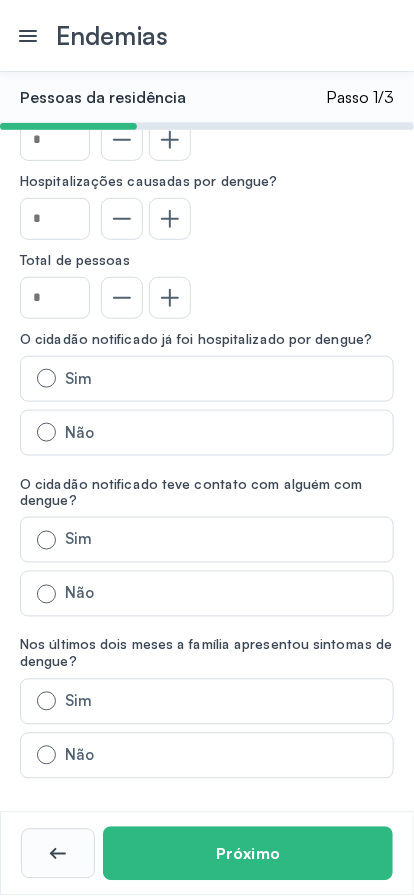 click on "Próximo" at bounding box center [248, 854] 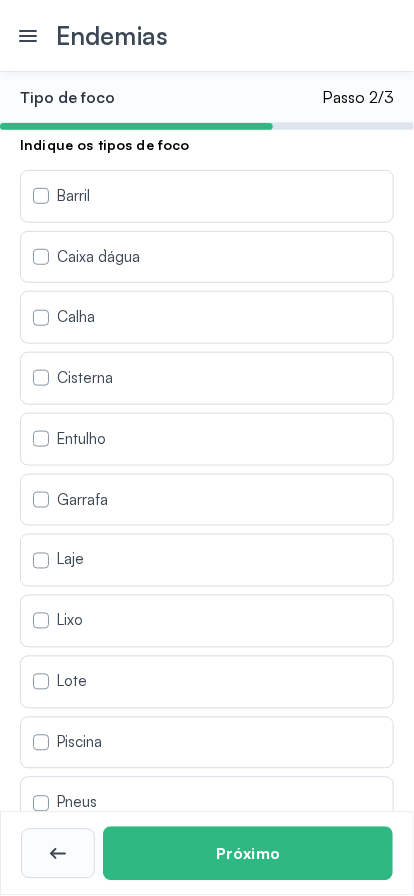 scroll, scrollTop: 0, scrollLeft: 0, axis: both 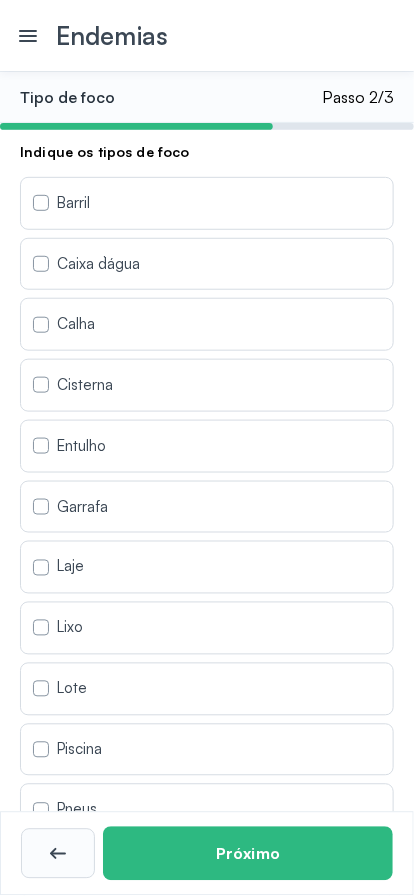 click on "Cisterna" 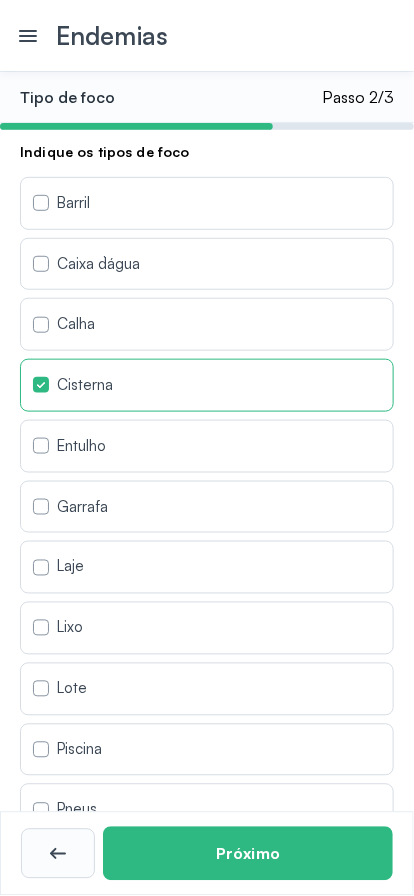 click on "Cisterna" 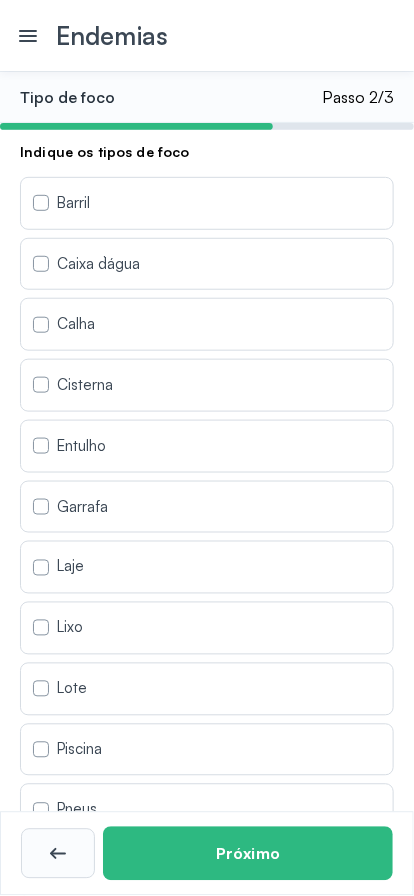 click at bounding box center (41, 264) 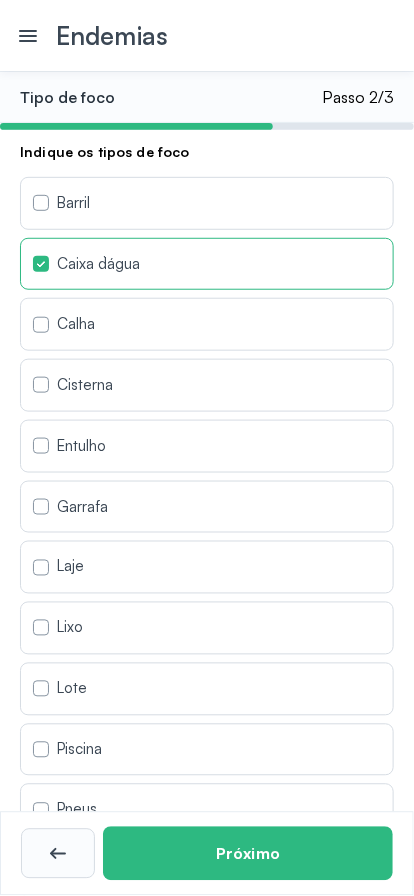 click at bounding box center (41, 325) 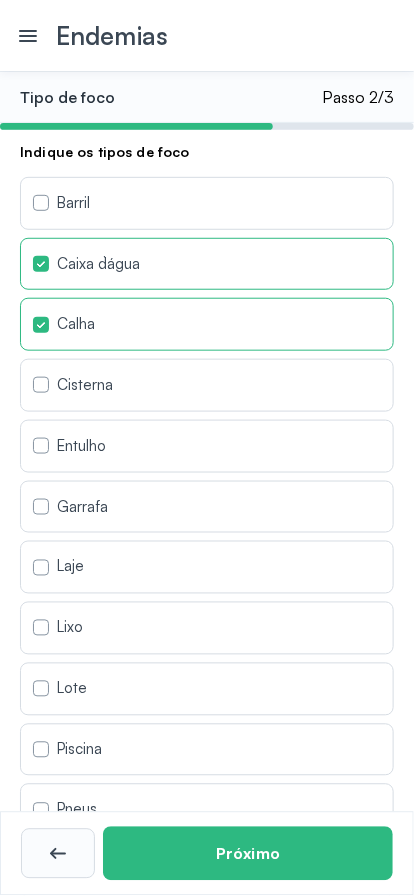 click on "Cisterna" at bounding box center (85, 385) 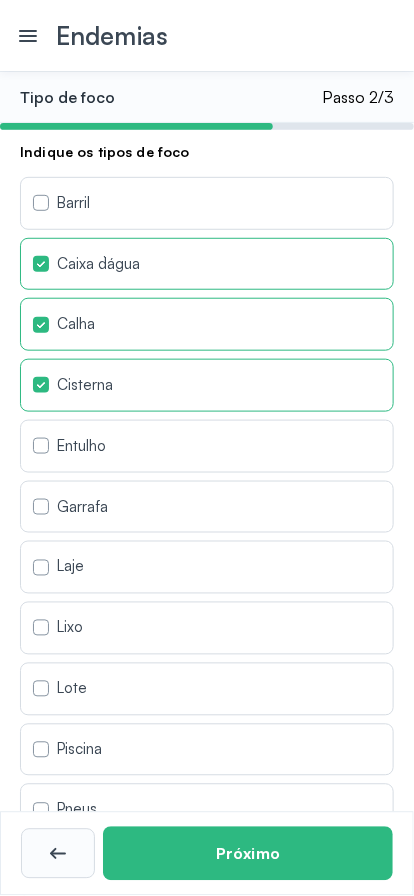 click at bounding box center (41, 446) 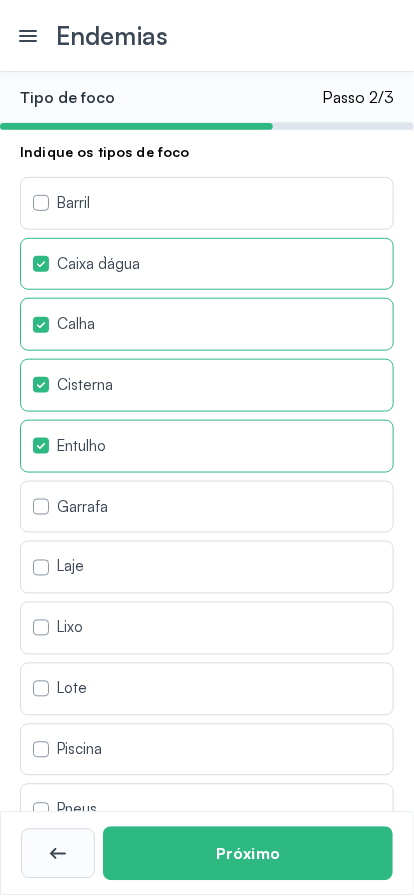 click on "Próximo" at bounding box center [248, 854] 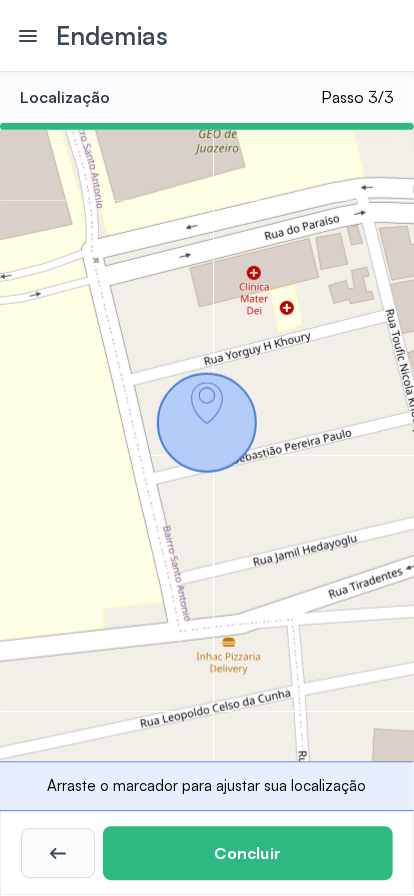 click on "Concluir" at bounding box center [248, 854] 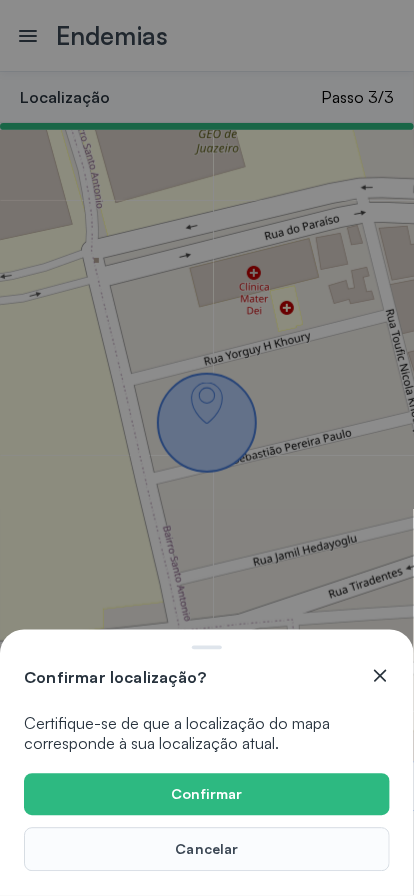 click on "Confirmar" at bounding box center (207, 795) 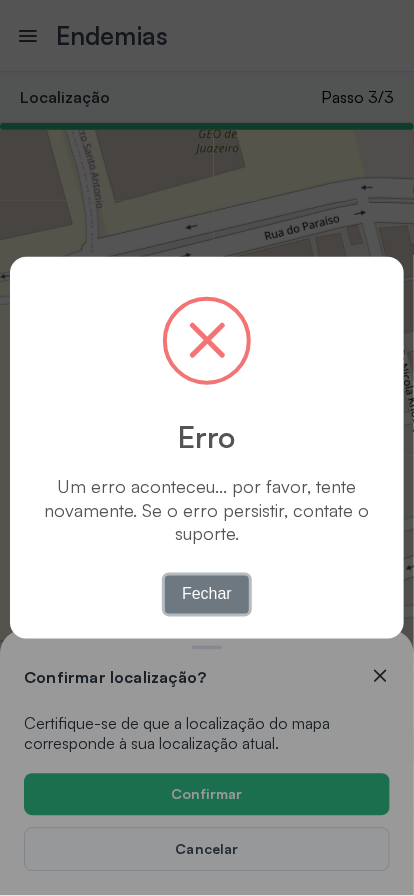 click on "Fechar" at bounding box center [207, 595] 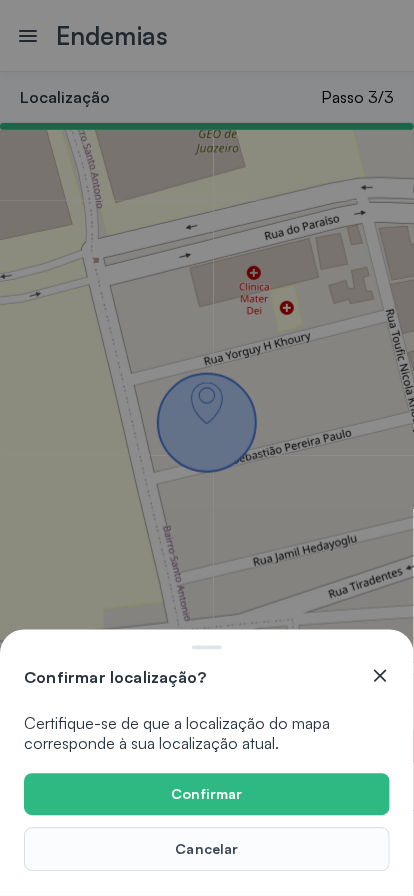 click on "Confirmar" at bounding box center (207, 795) 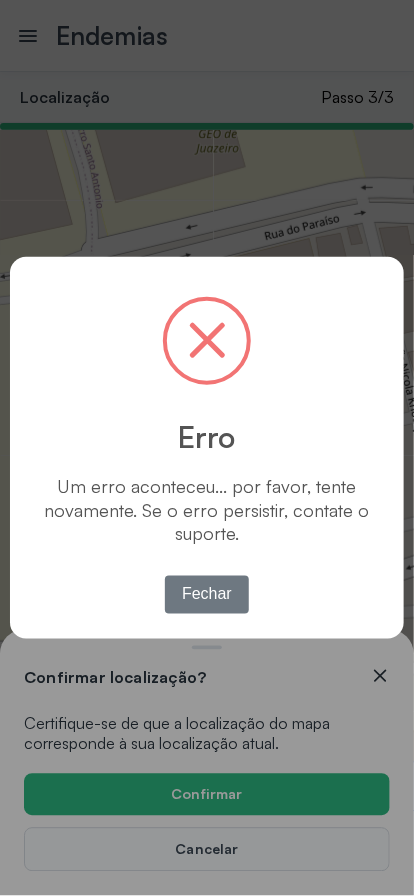 type 